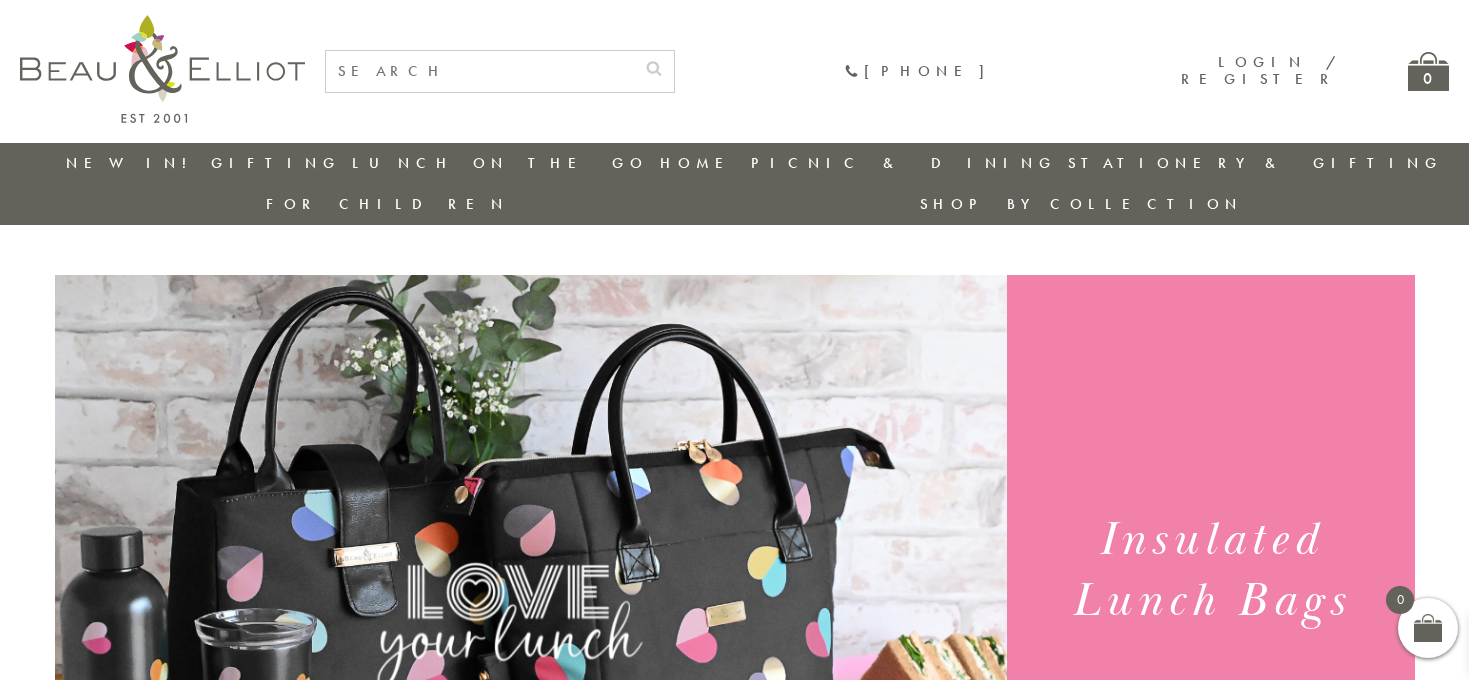 scroll, scrollTop: 0, scrollLeft: 0, axis: both 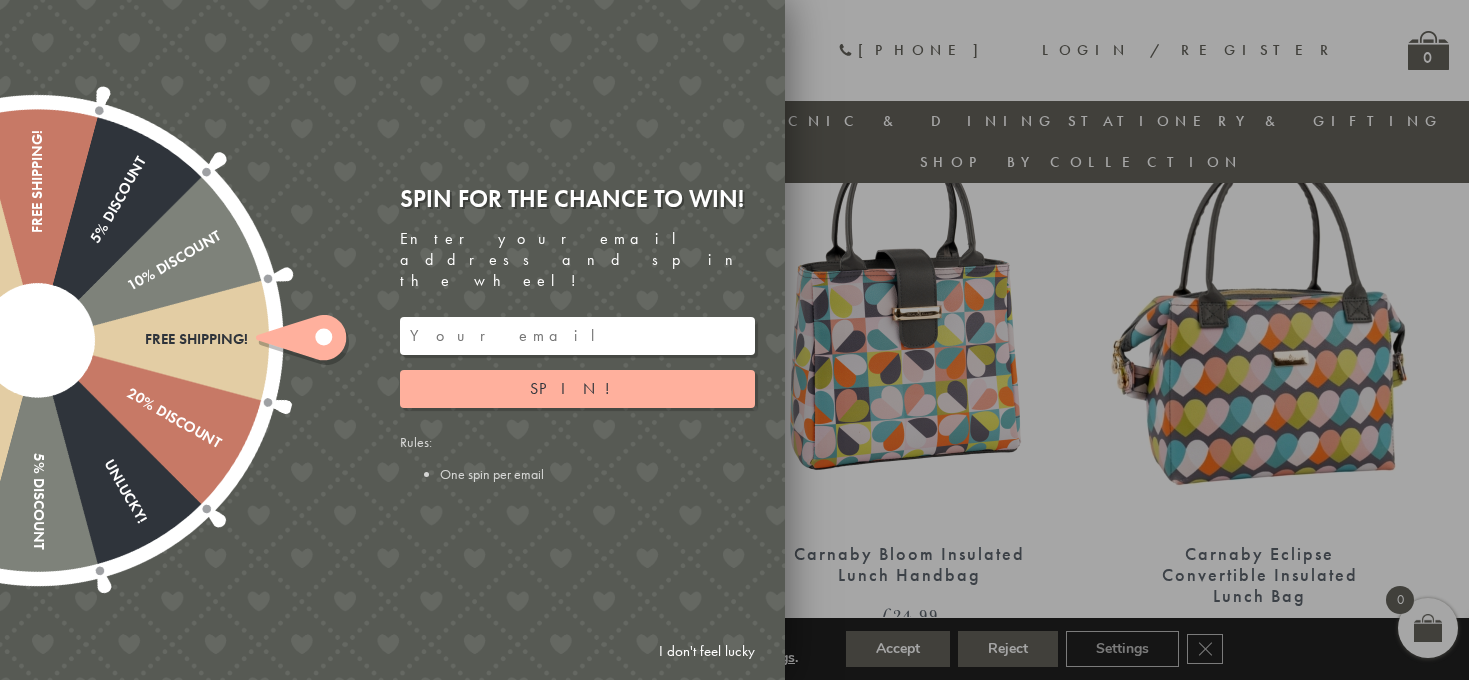 click on "I don't feel lucky" at bounding box center (707, 651) 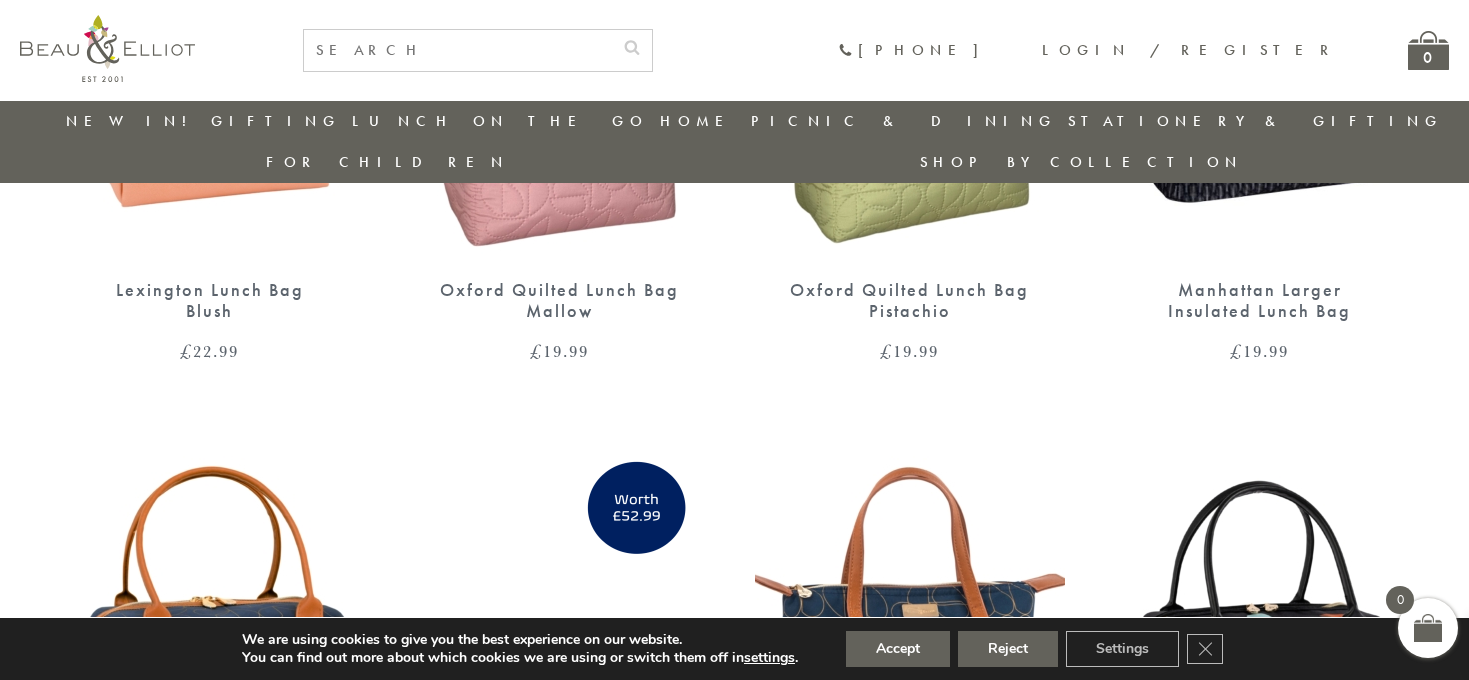 scroll, scrollTop: 2285, scrollLeft: 0, axis: vertical 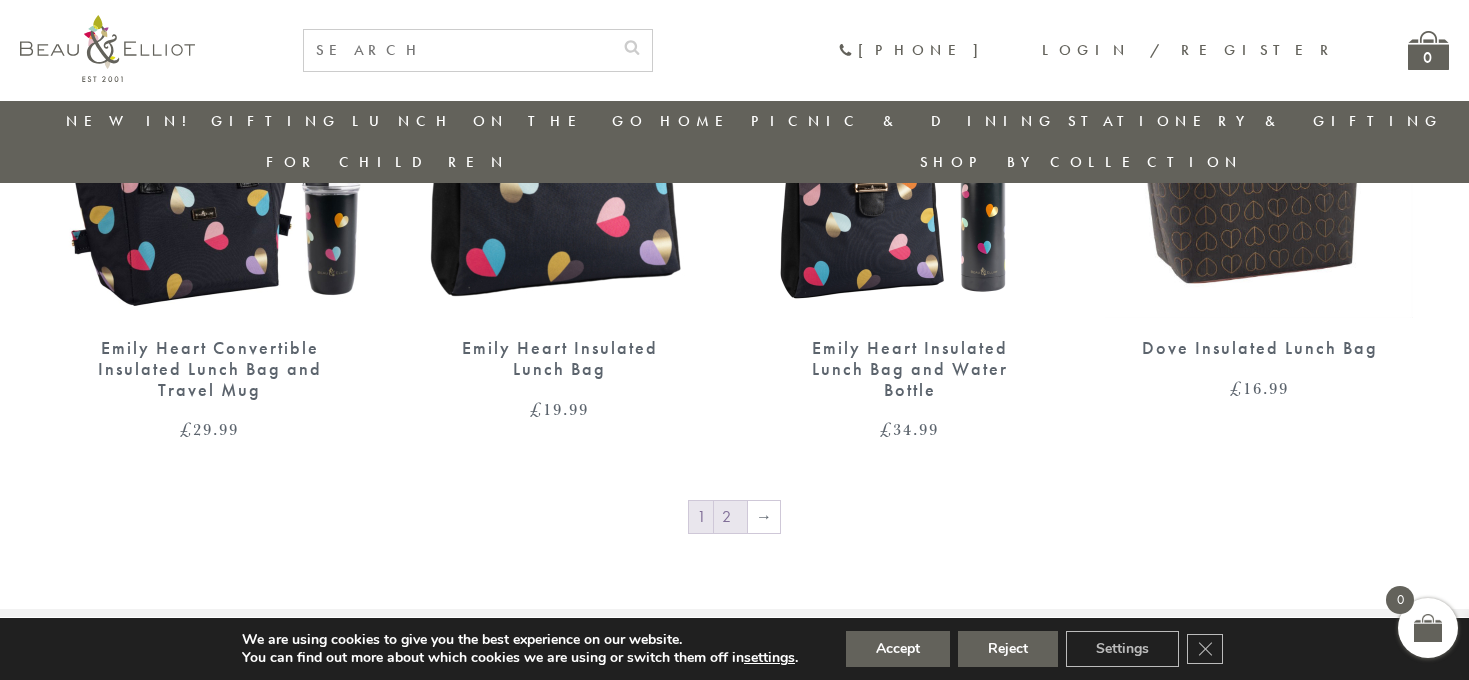 click on "2" at bounding box center (730, 517) 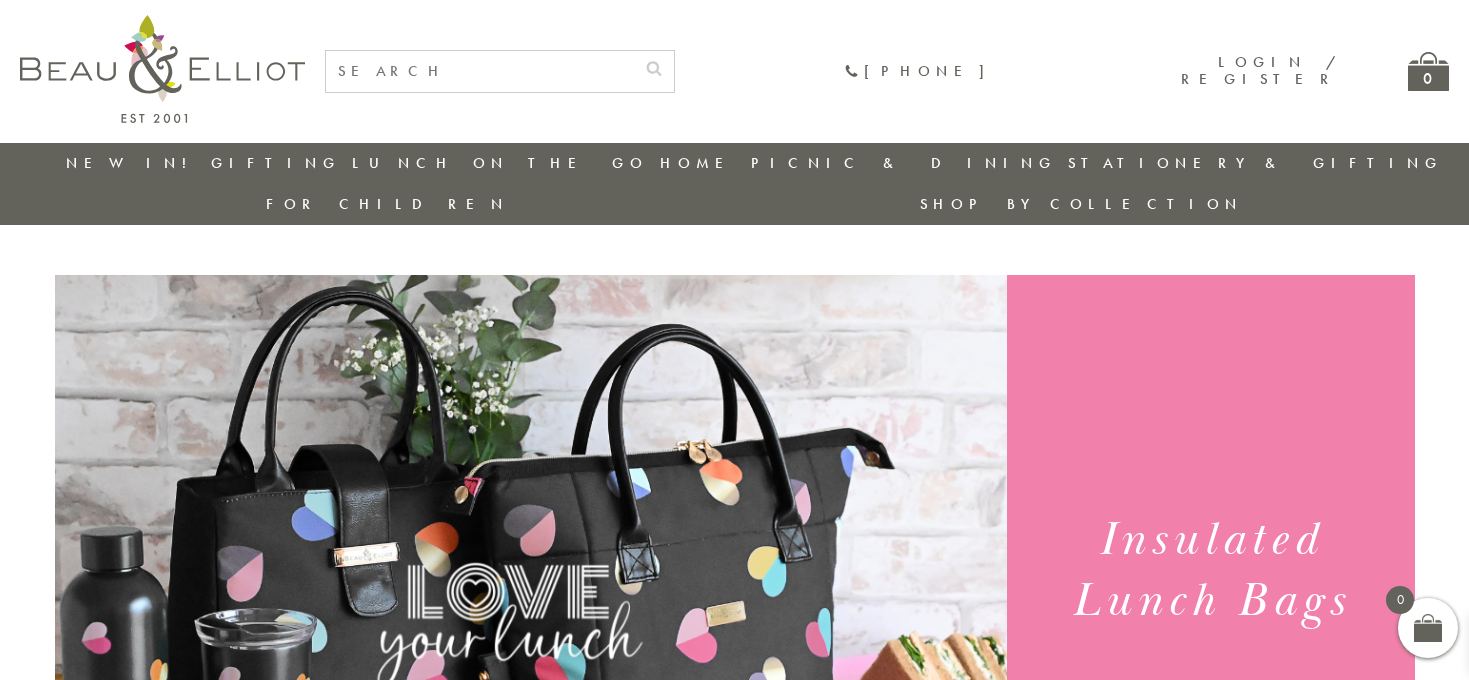 scroll, scrollTop: 0, scrollLeft: 0, axis: both 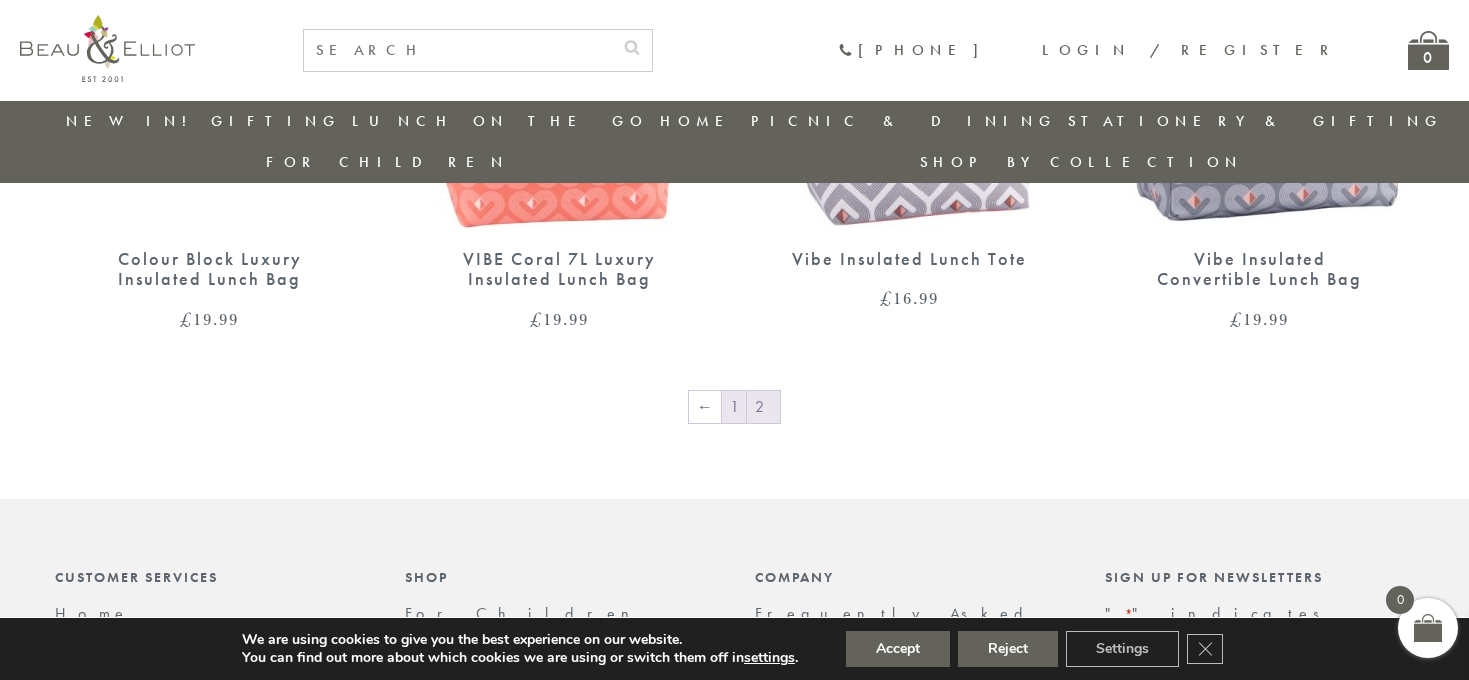 click on "1" at bounding box center (734, 407) 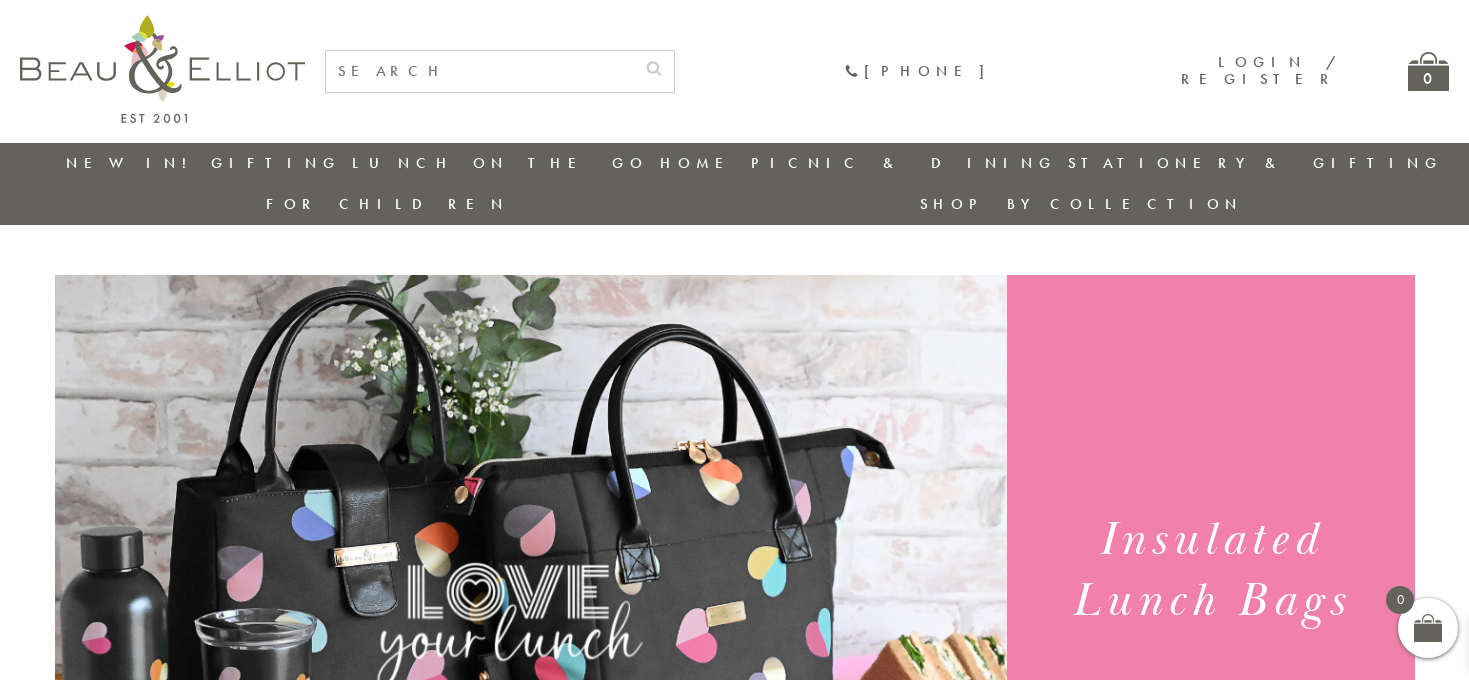 scroll, scrollTop: 0, scrollLeft: 0, axis: both 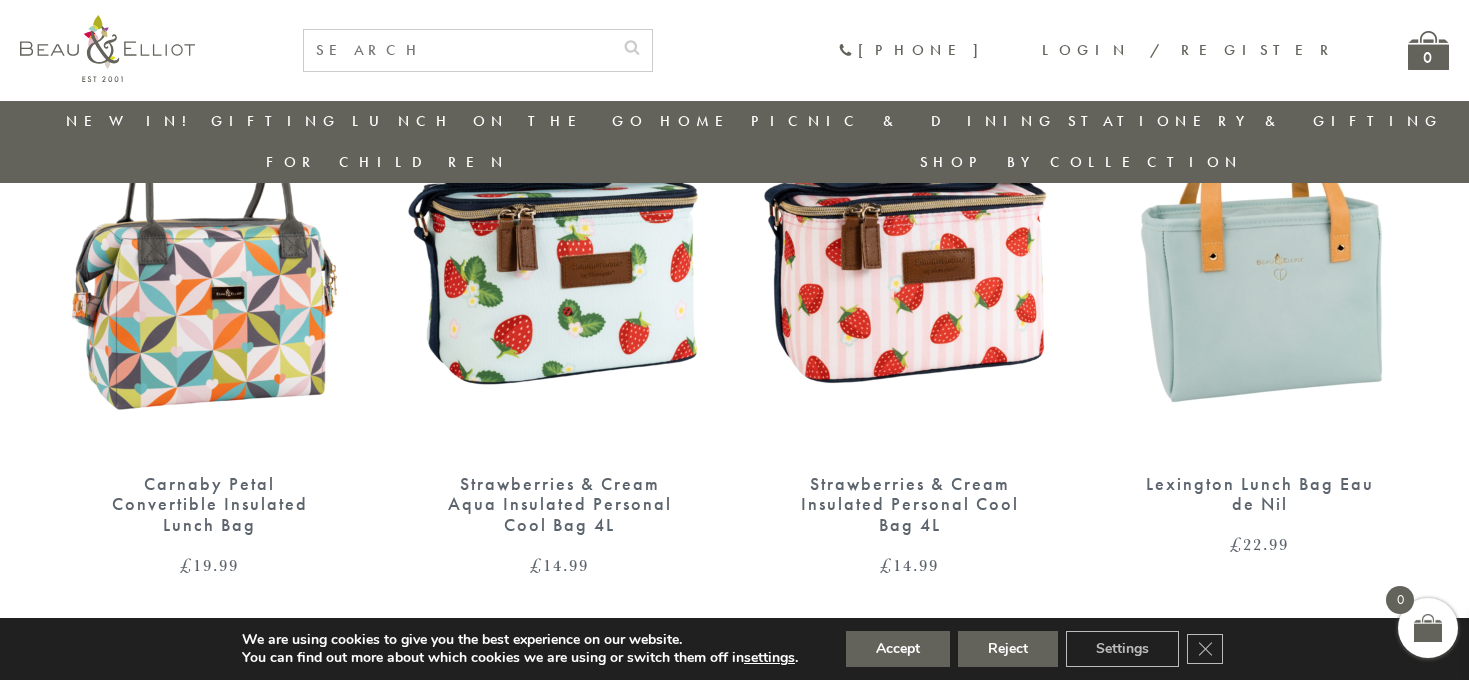 click at bounding box center (910, 254) 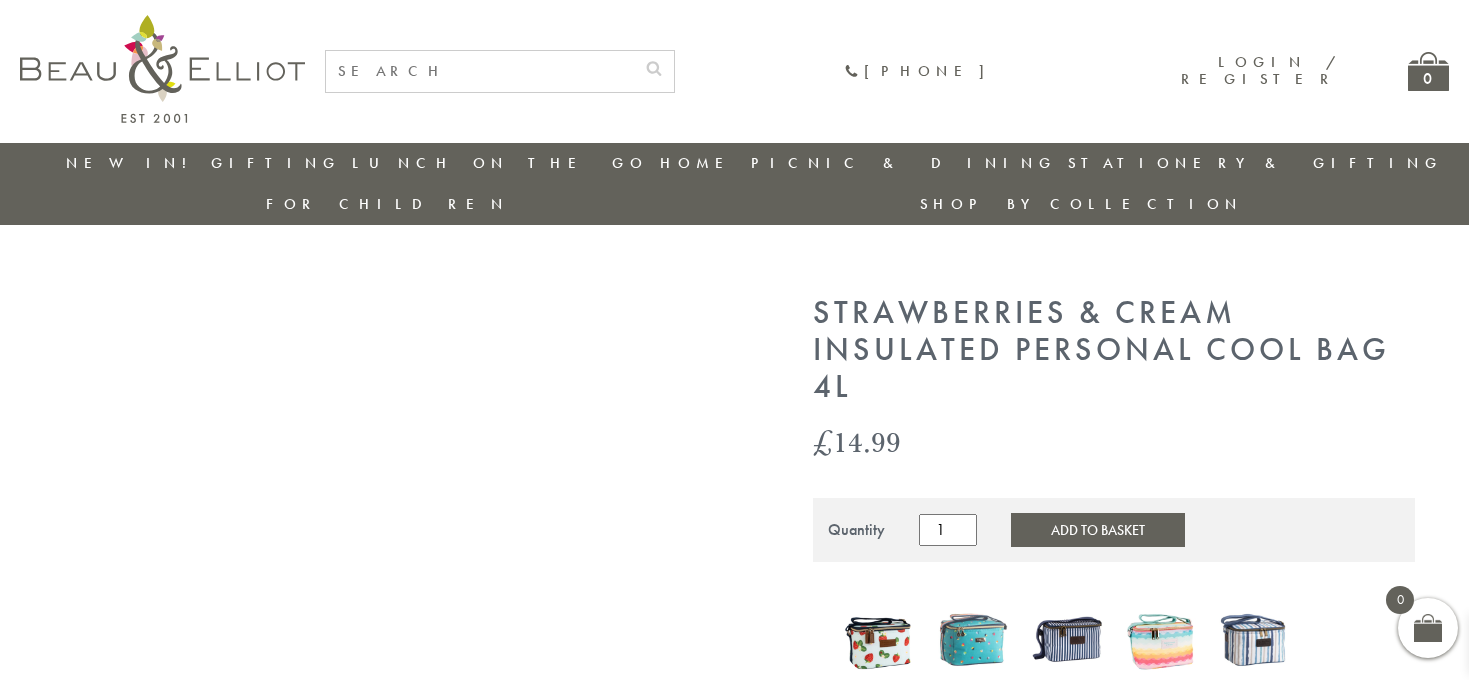 scroll, scrollTop: 0, scrollLeft: 0, axis: both 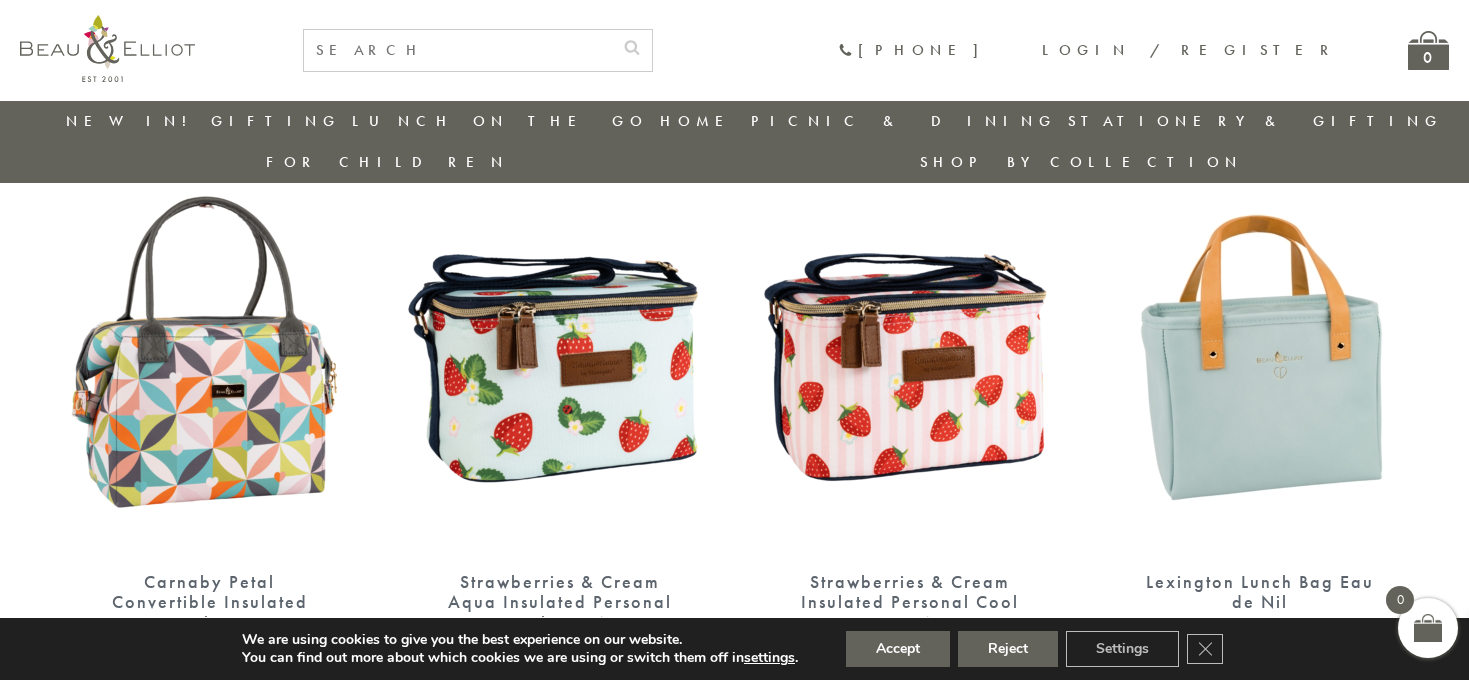 click at bounding box center [210, 352] 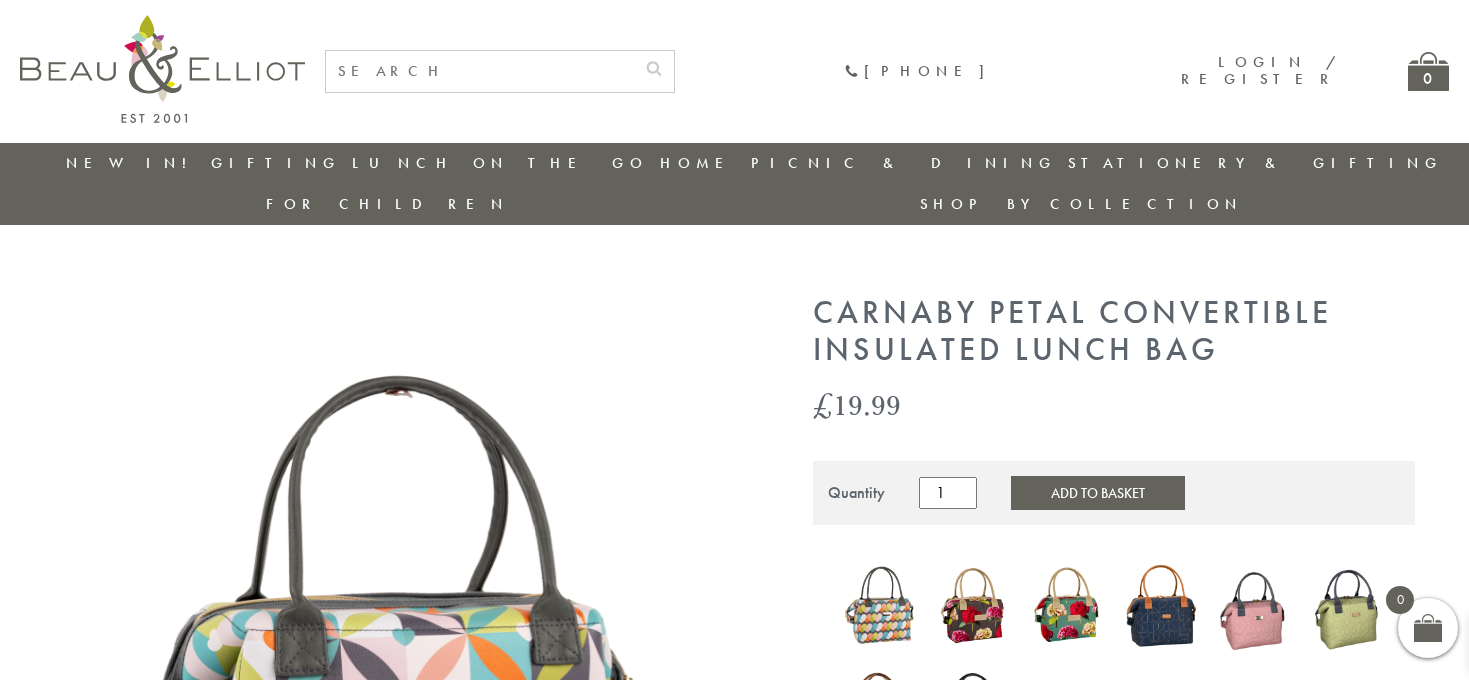 scroll, scrollTop: 0, scrollLeft: 0, axis: both 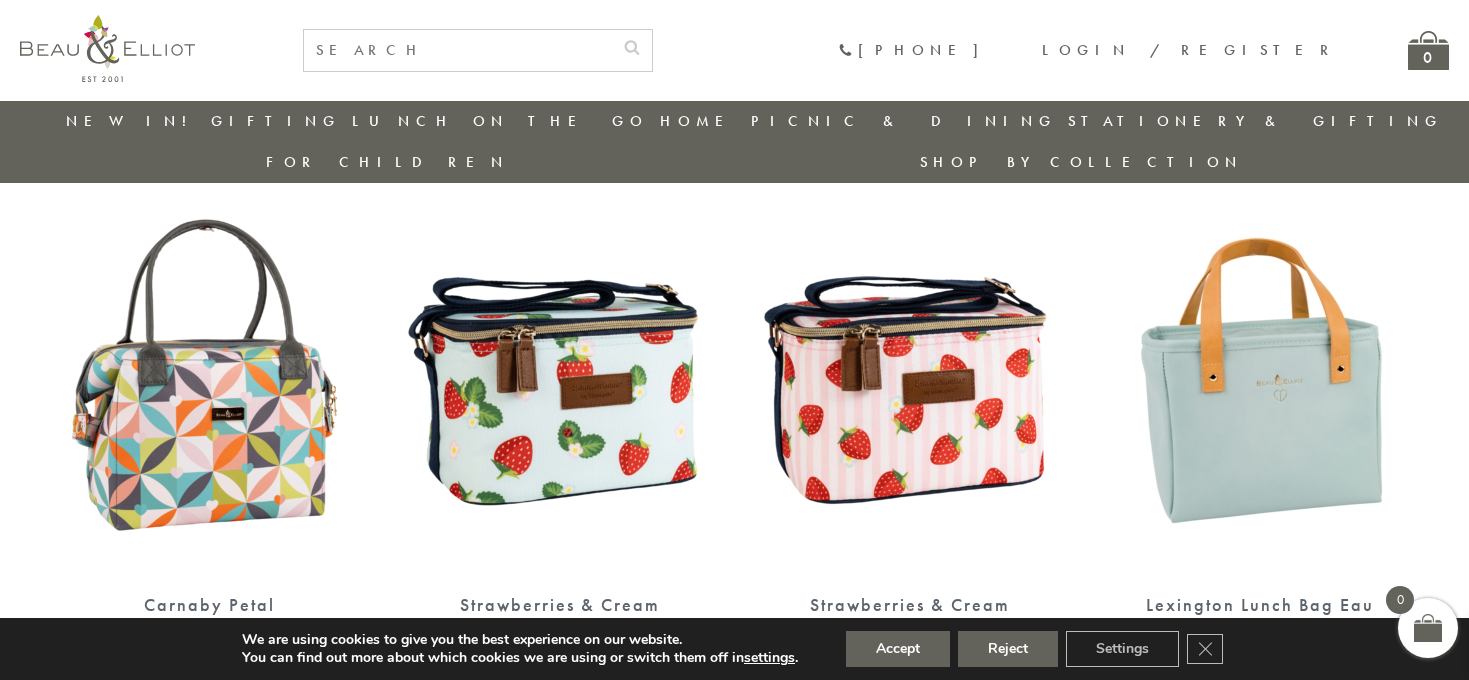 click at bounding box center [560, 375] 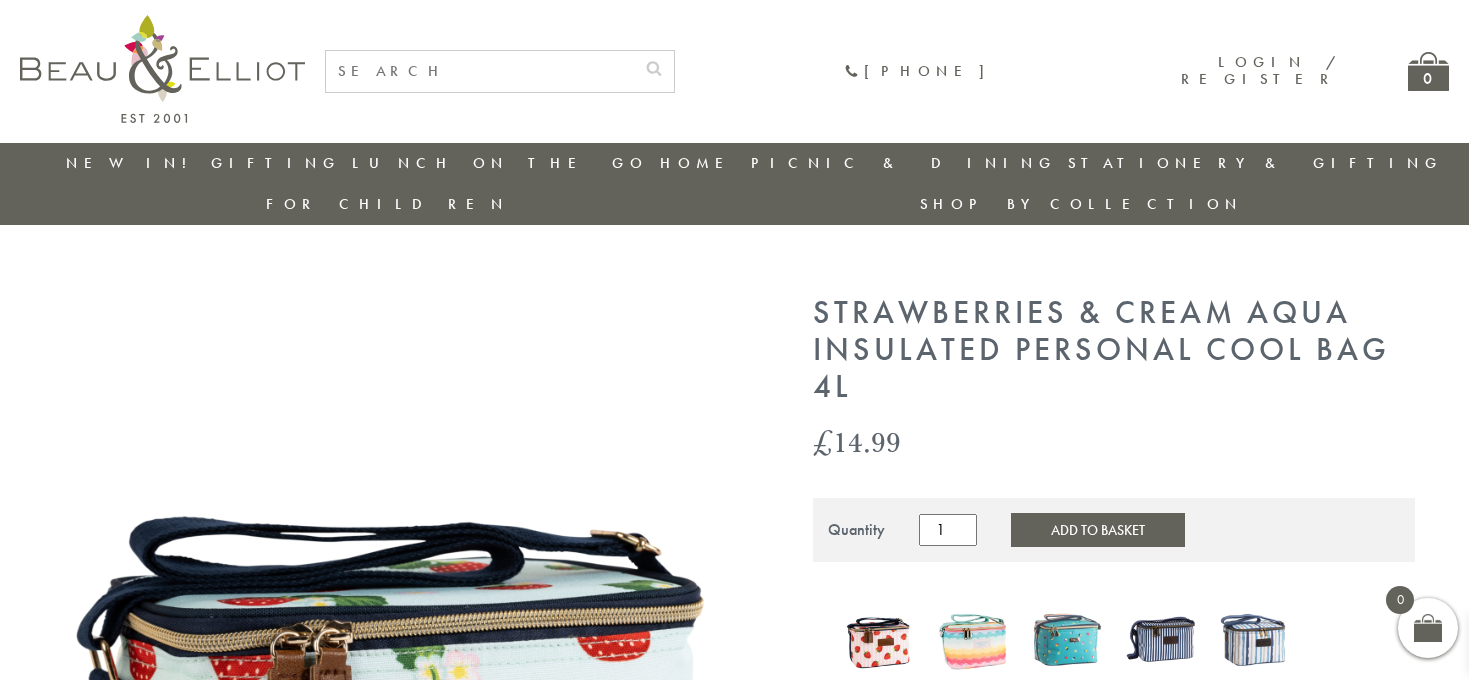 scroll, scrollTop: 0, scrollLeft: 0, axis: both 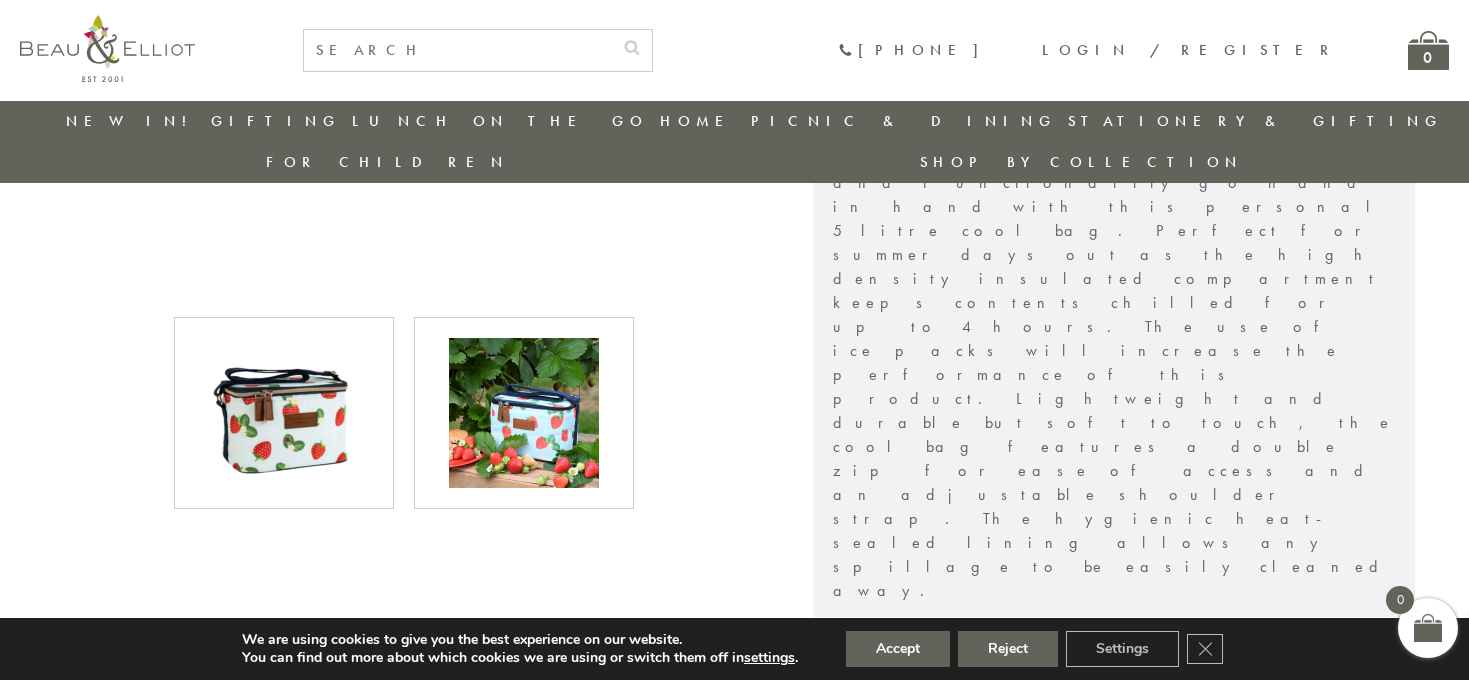 click at bounding box center (524, 413) 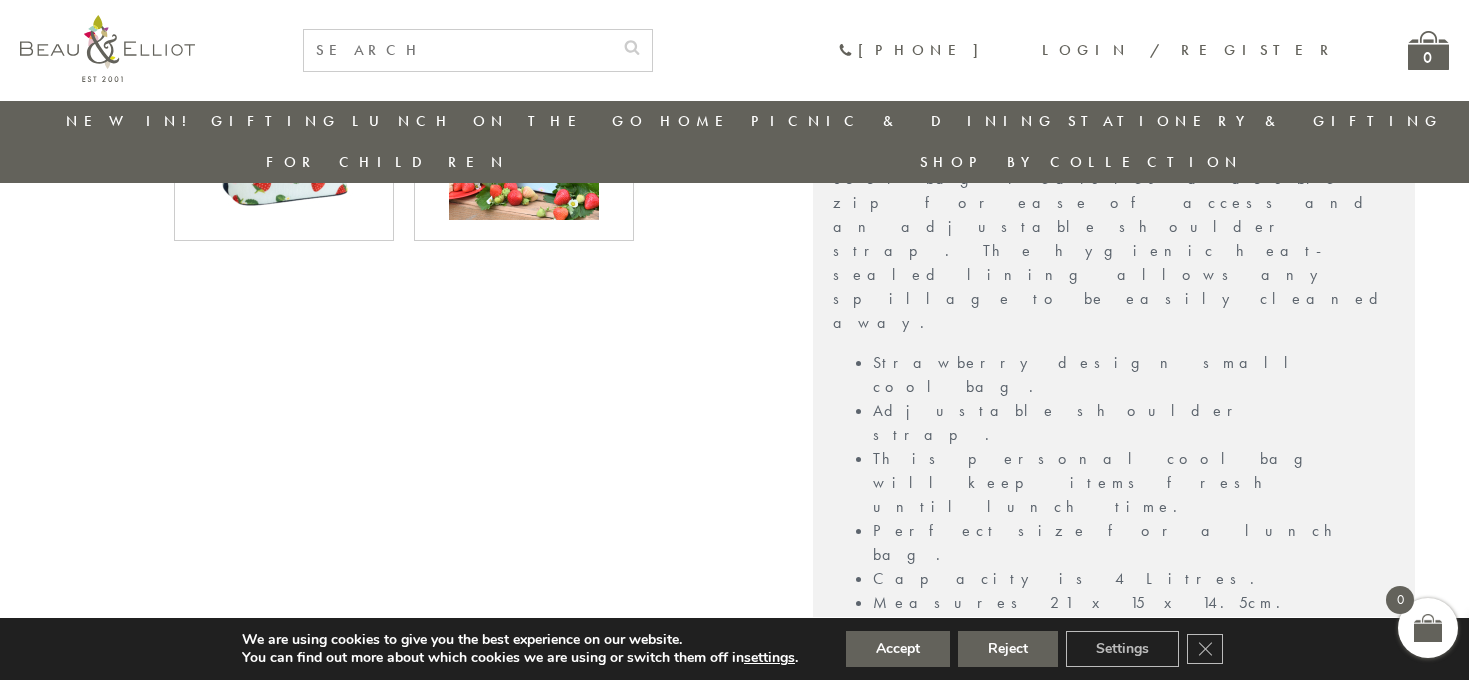 scroll, scrollTop: 1099, scrollLeft: 0, axis: vertical 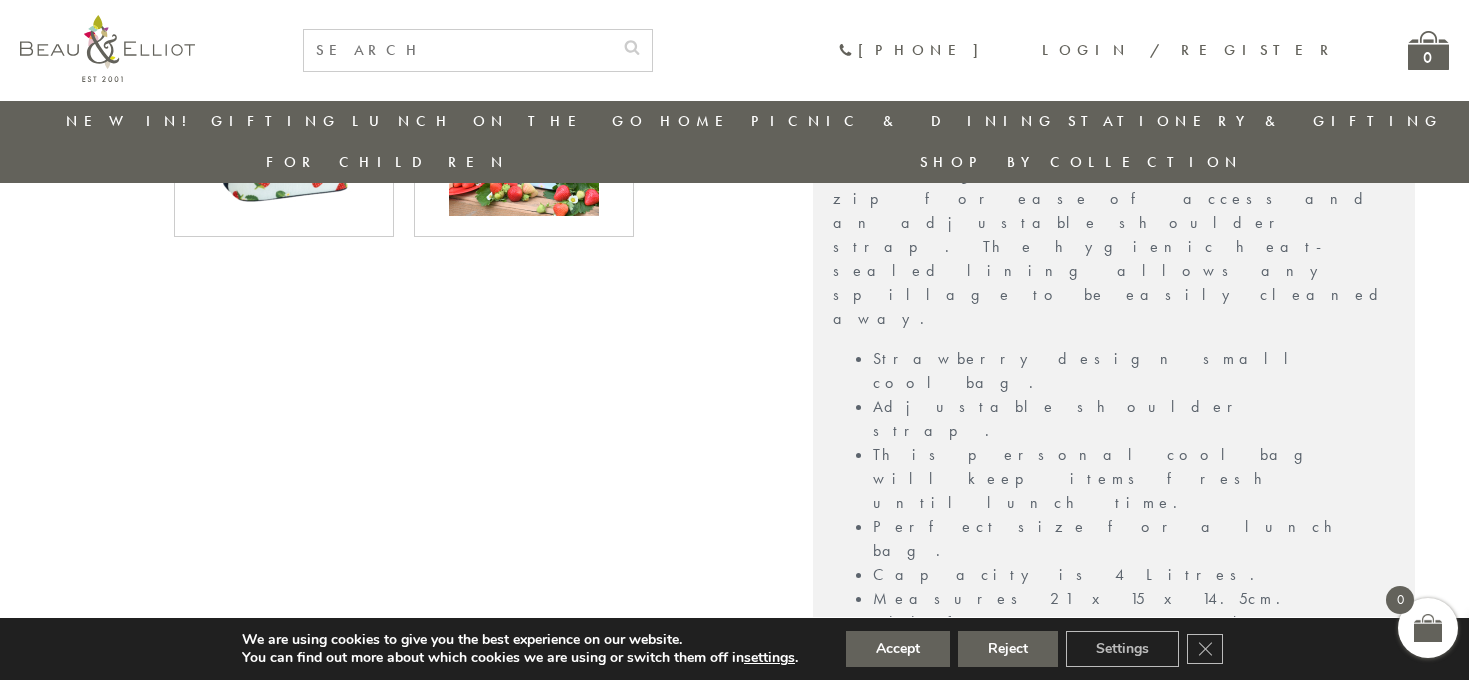 click on "Delivery" at bounding box center [1114, 1092] 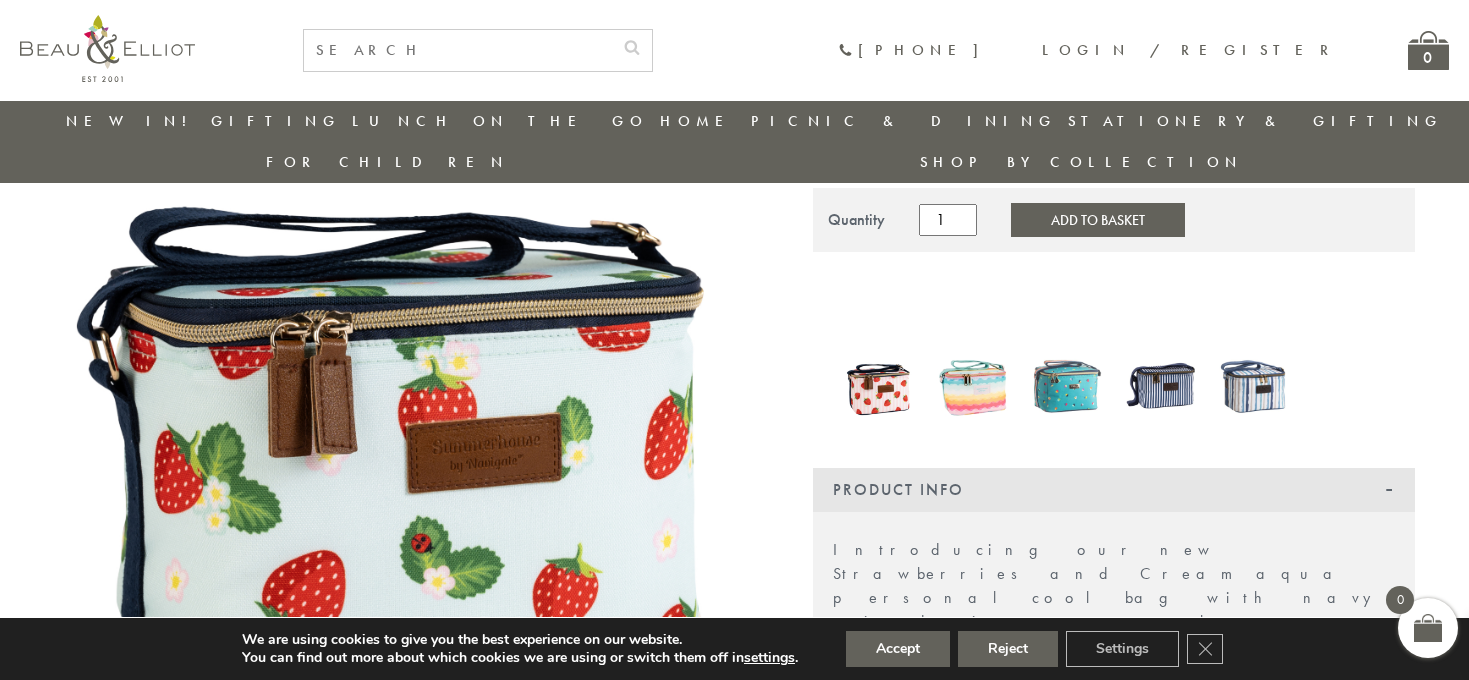 scroll, scrollTop: 264, scrollLeft: 0, axis: vertical 